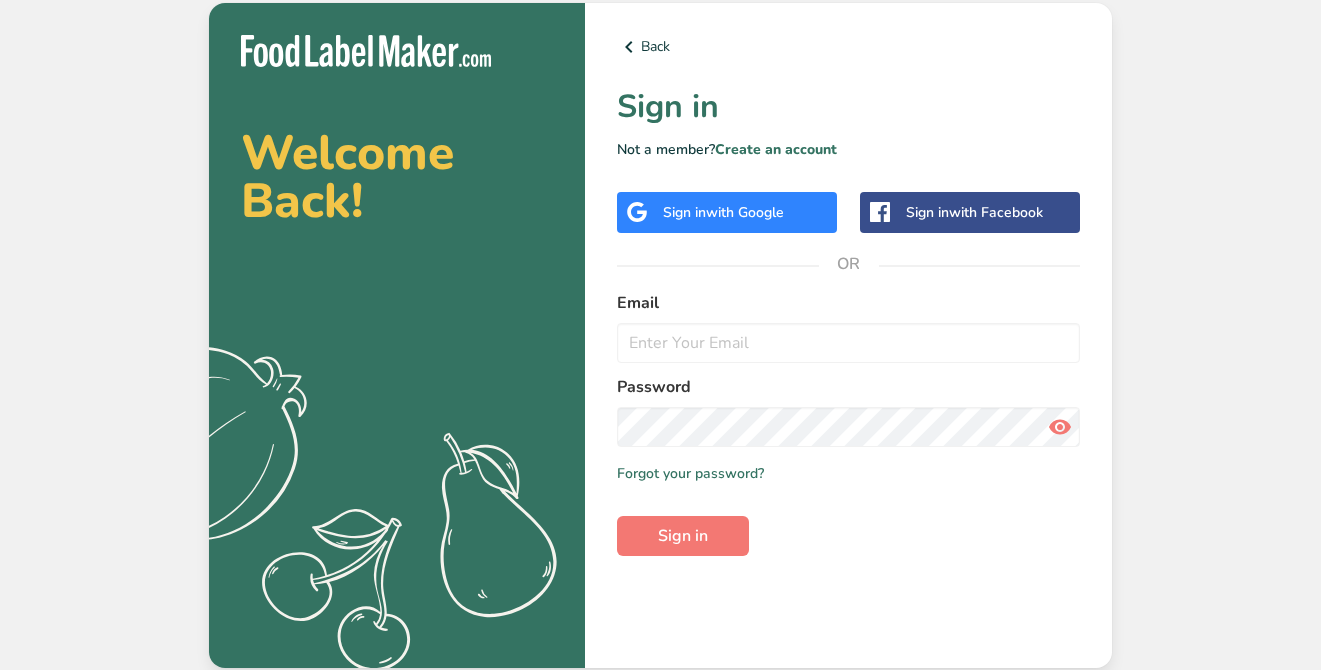 scroll, scrollTop: 0, scrollLeft: 0, axis: both 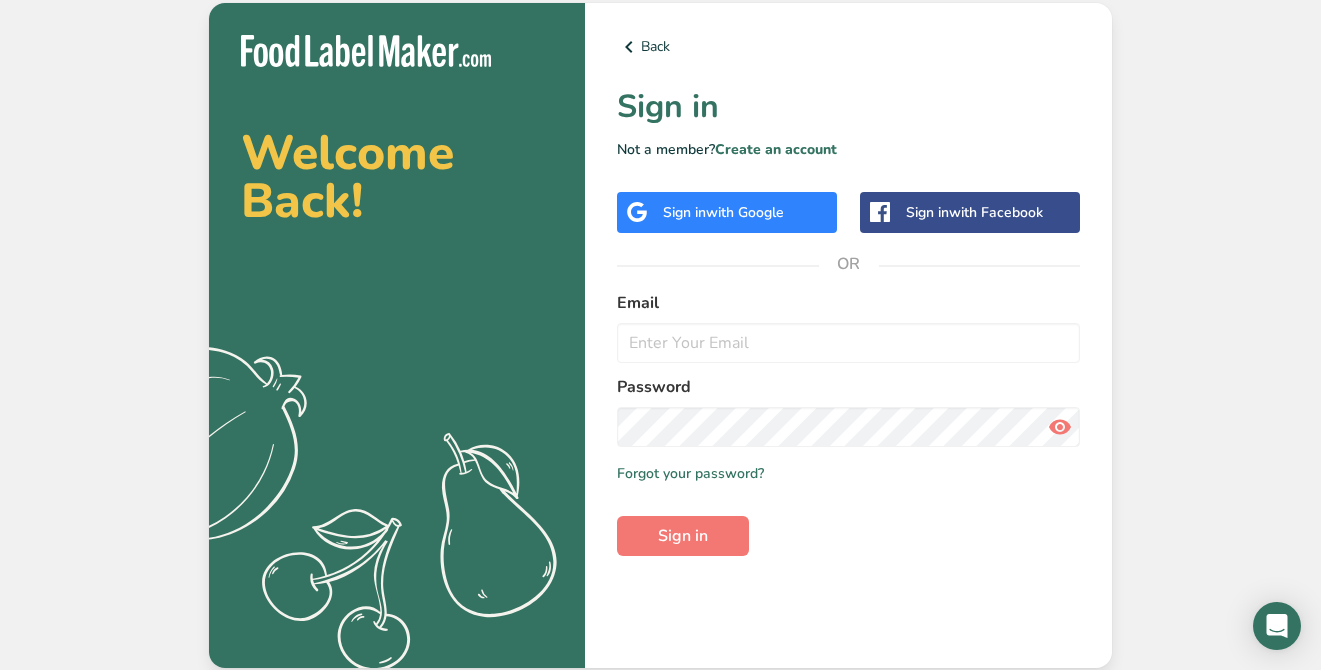 click on "Sign in   with Google" at bounding box center (723, 212) 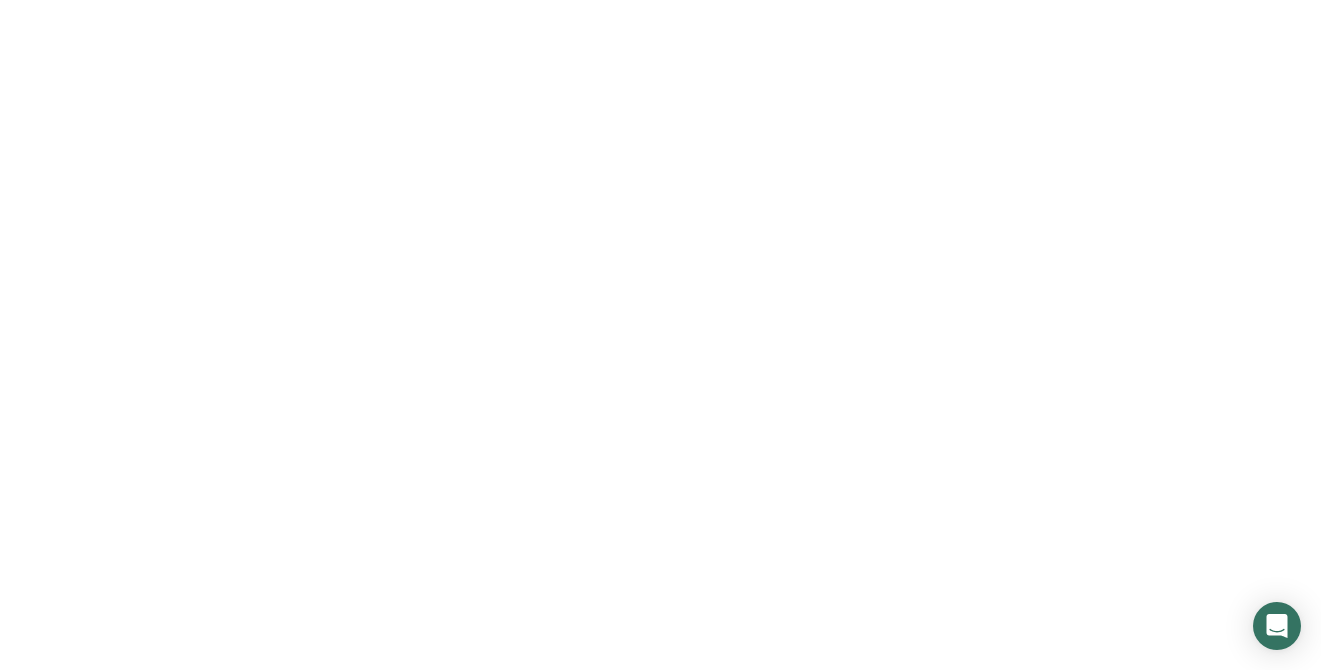 scroll, scrollTop: 0, scrollLeft: 0, axis: both 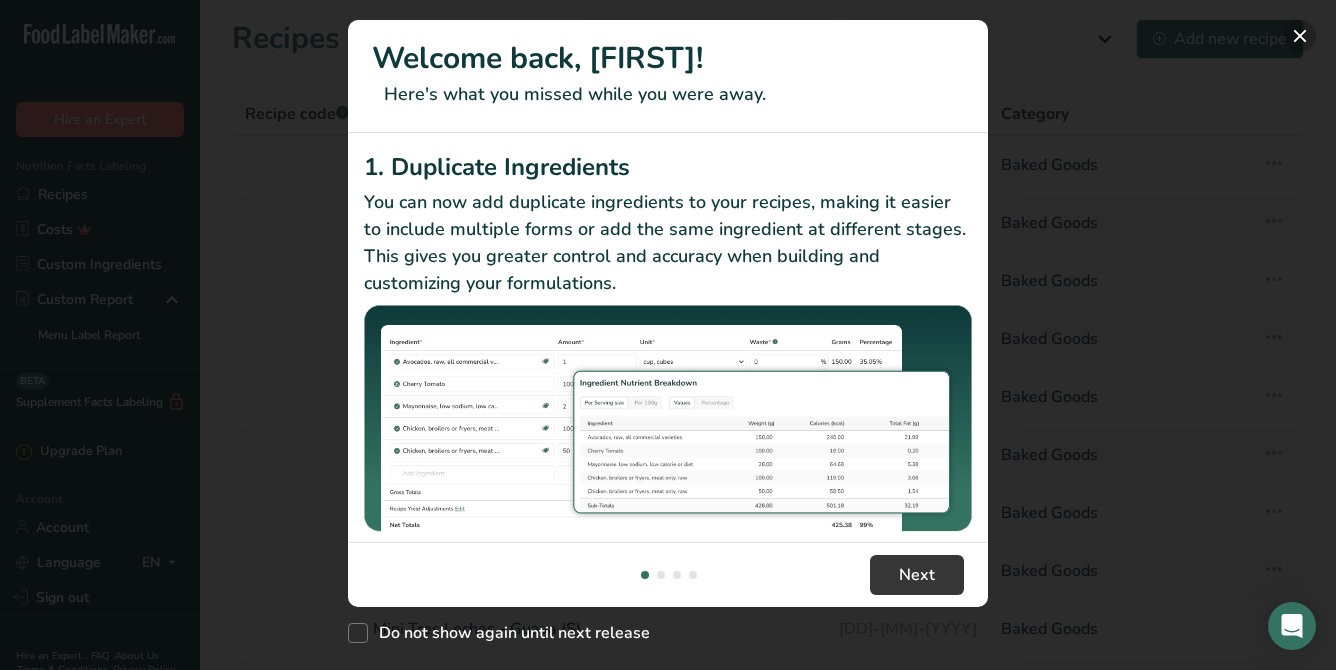 click at bounding box center [1300, 36] 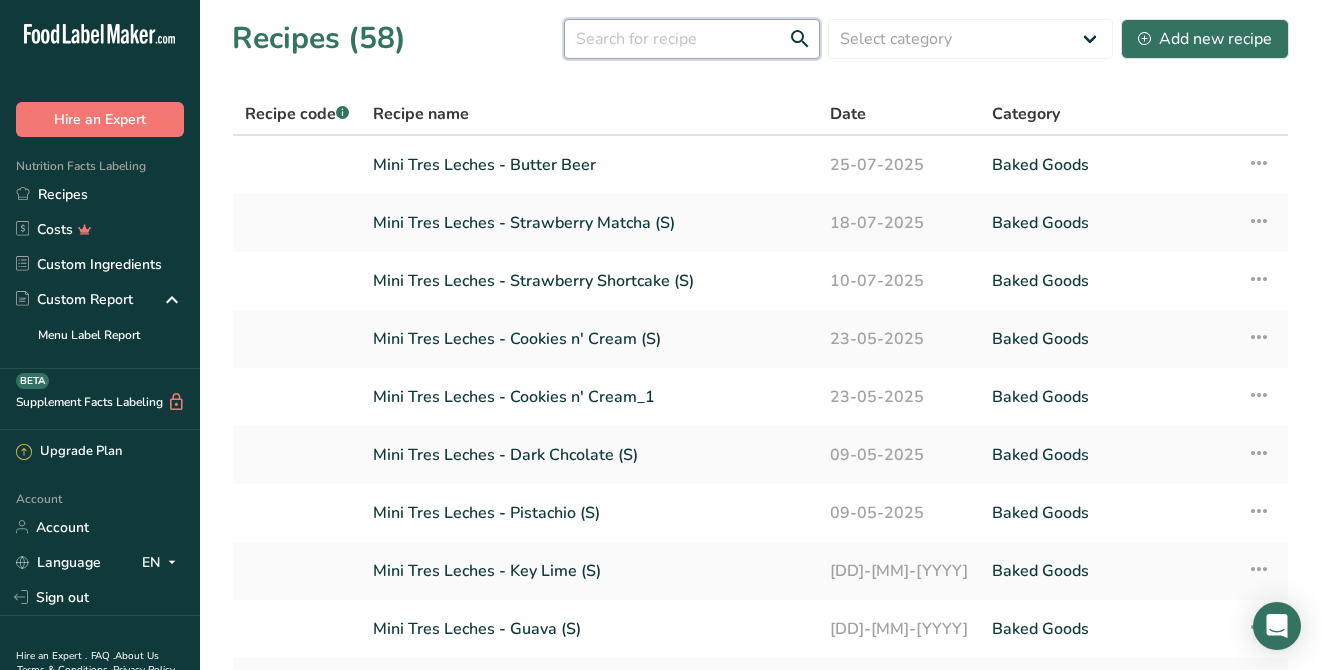 click at bounding box center [692, 39] 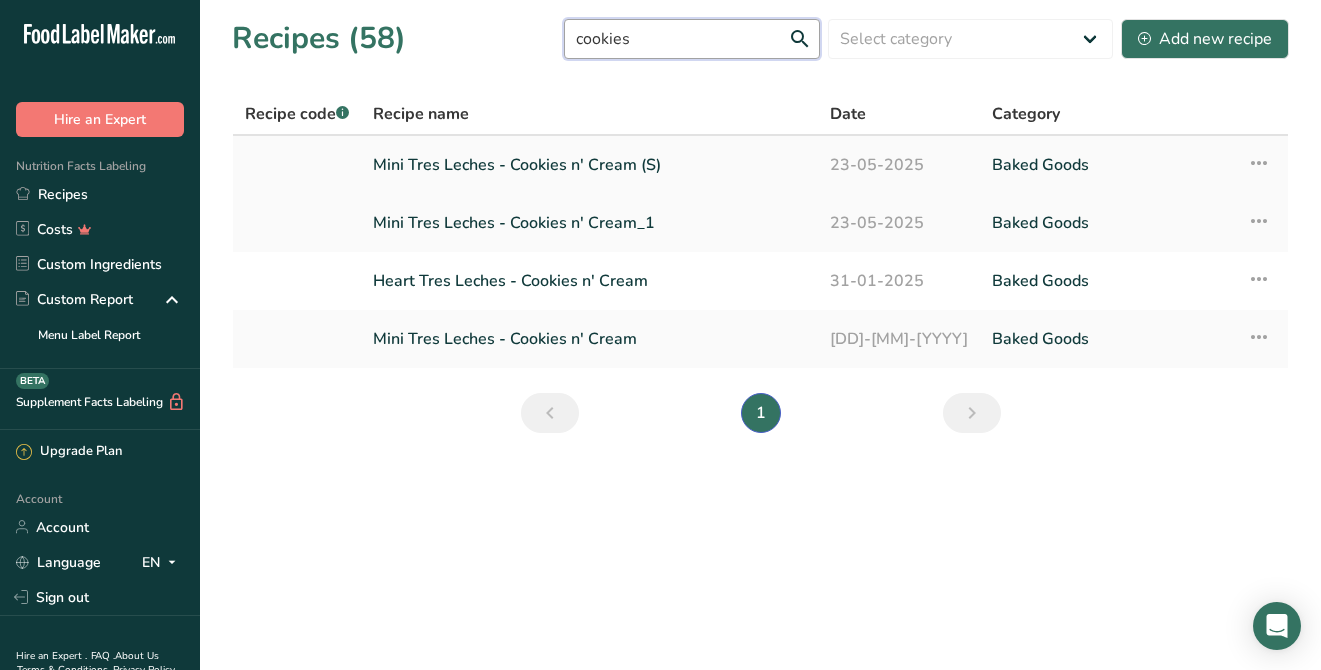 type on "cookies" 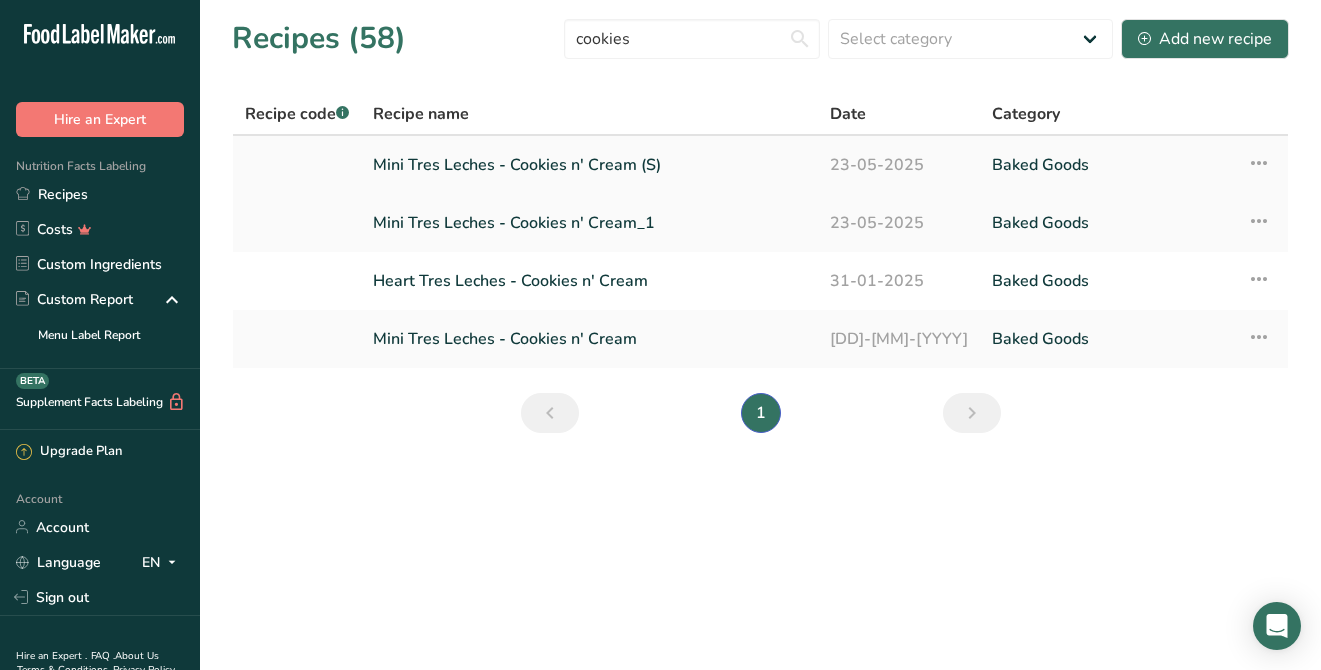 click on "Mini Tres Leches - Cookies n' Cream (S)" at bounding box center (589, 165) 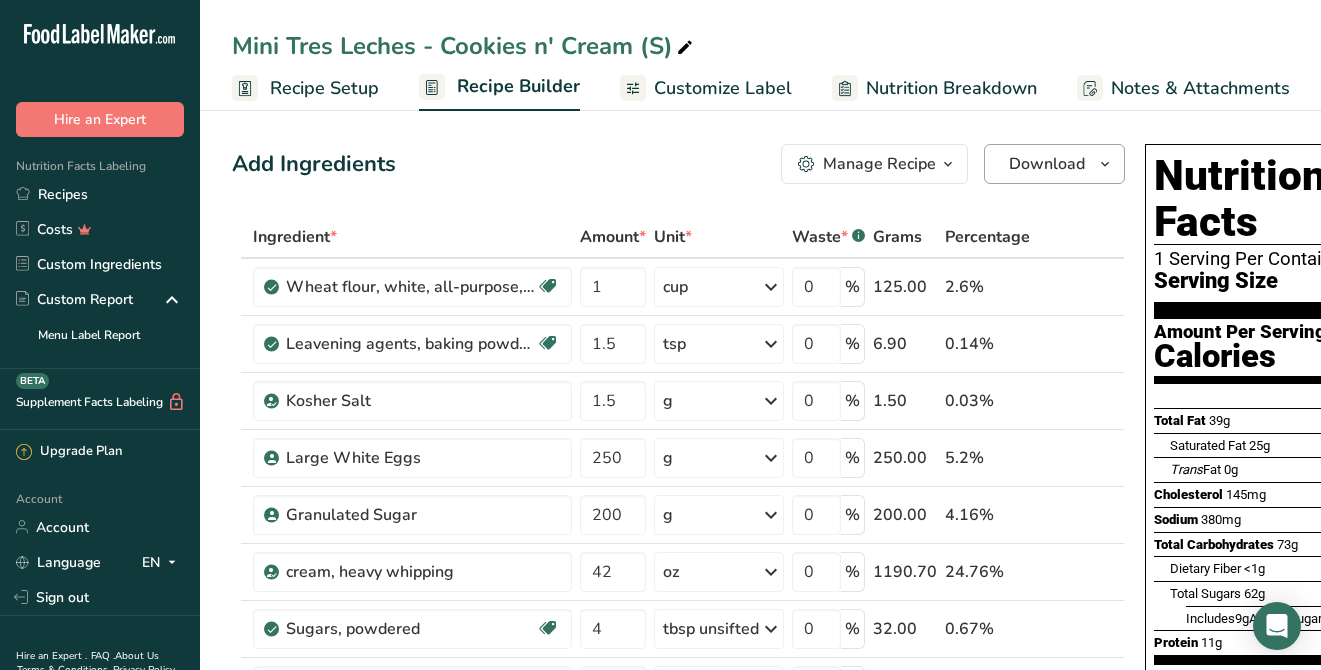 click on "Download" at bounding box center [1047, 164] 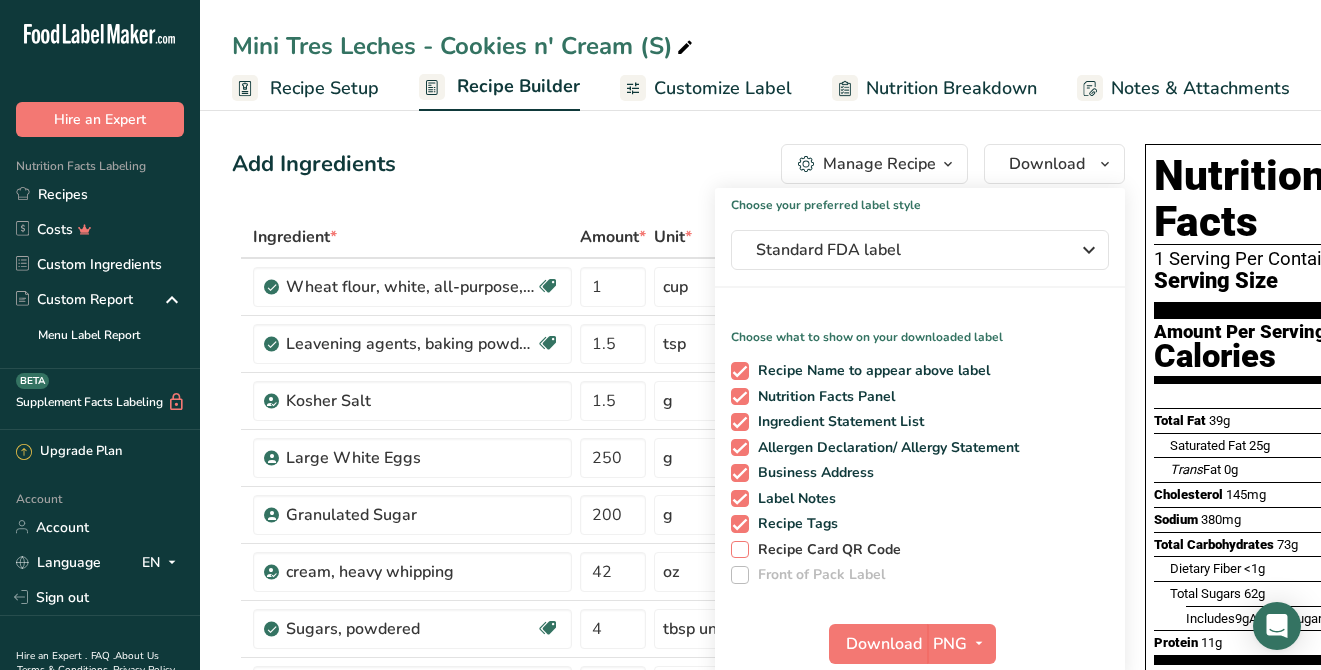 click on "Recipe Card QR Code" at bounding box center [825, 550] 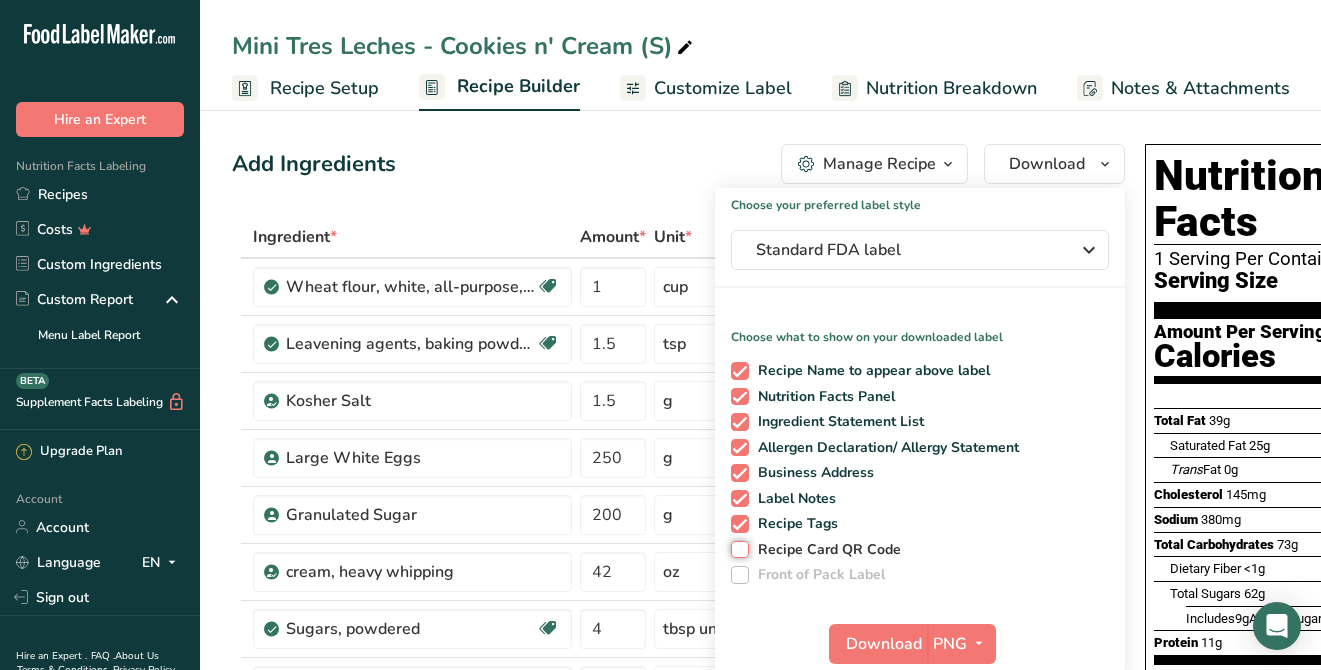 click on "Recipe Card QR Code" at bounding box center (737, 549) 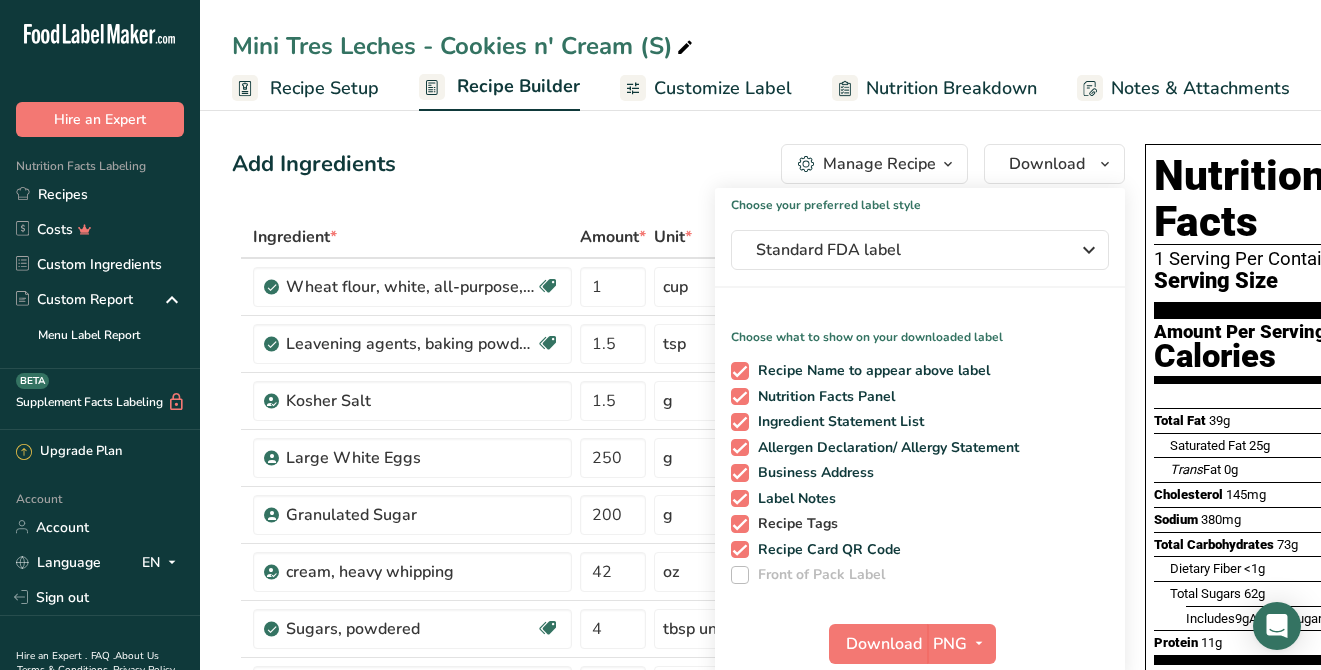 click on "Recipe Tags" at bounding box center [794, 524] 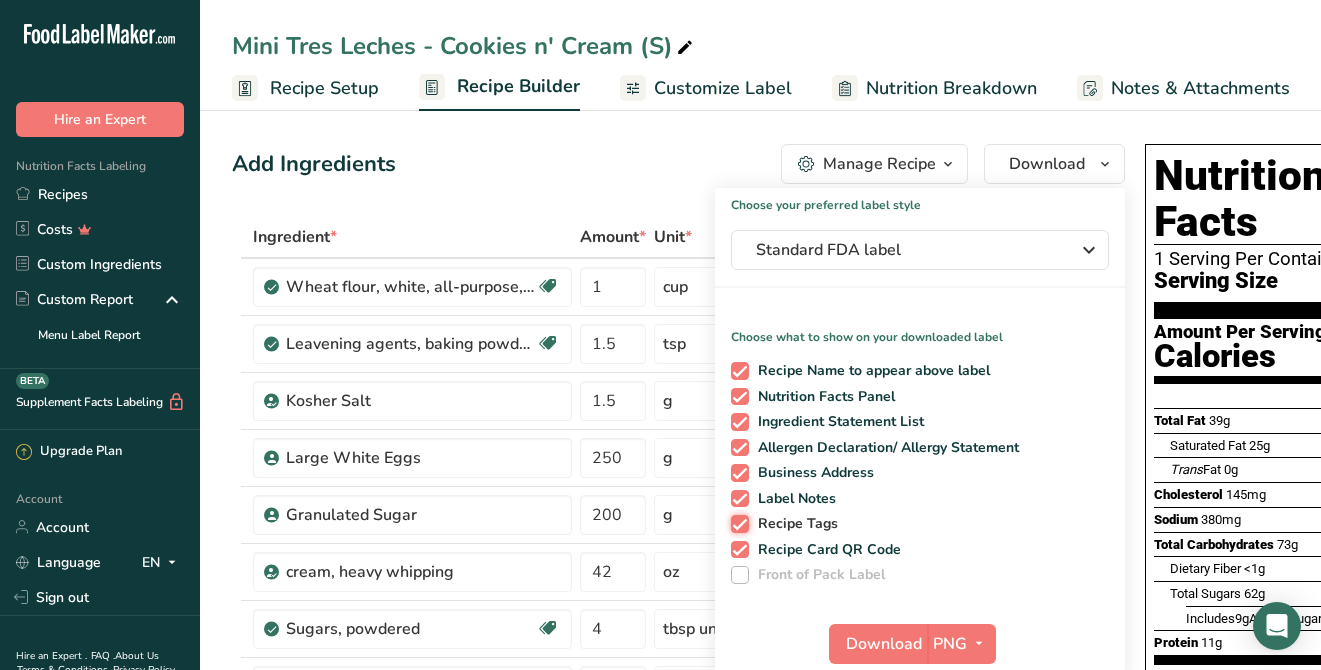 click on "Recipe Tags" at bounding box center [737, 523] 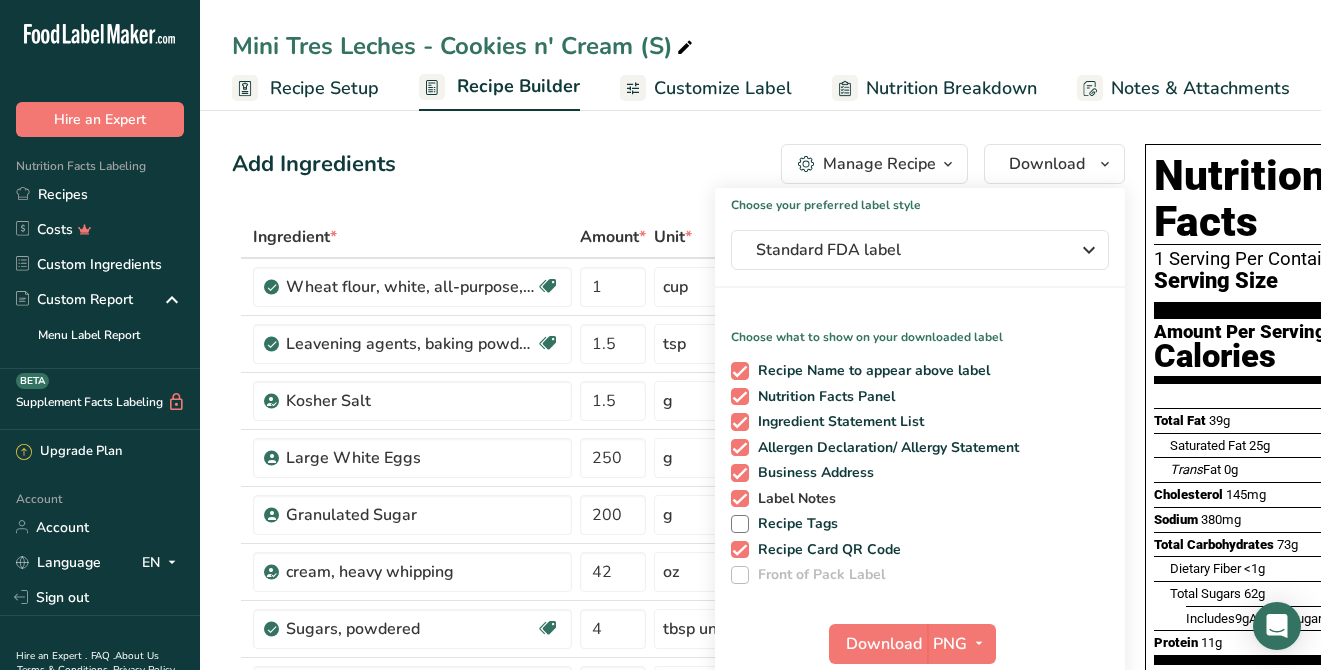click on "Label Notes" at bounding box center [793, 499] 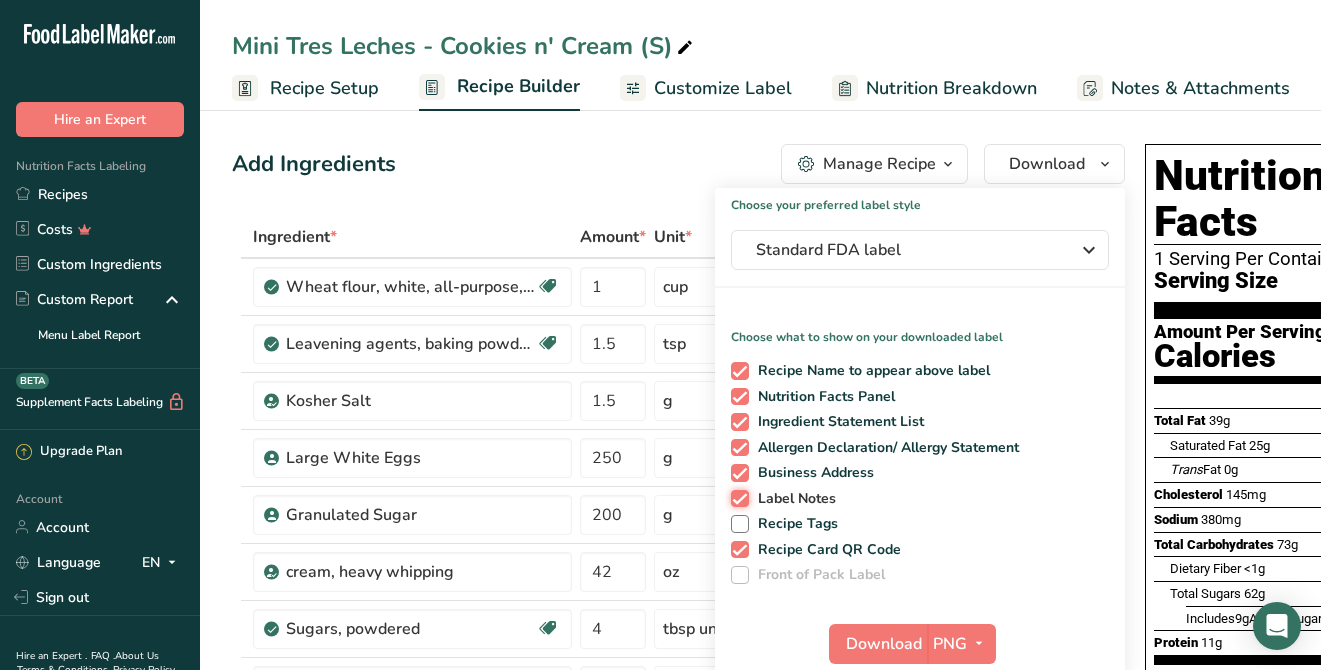 click on "Label Notes" at bounding box center [737, 498] 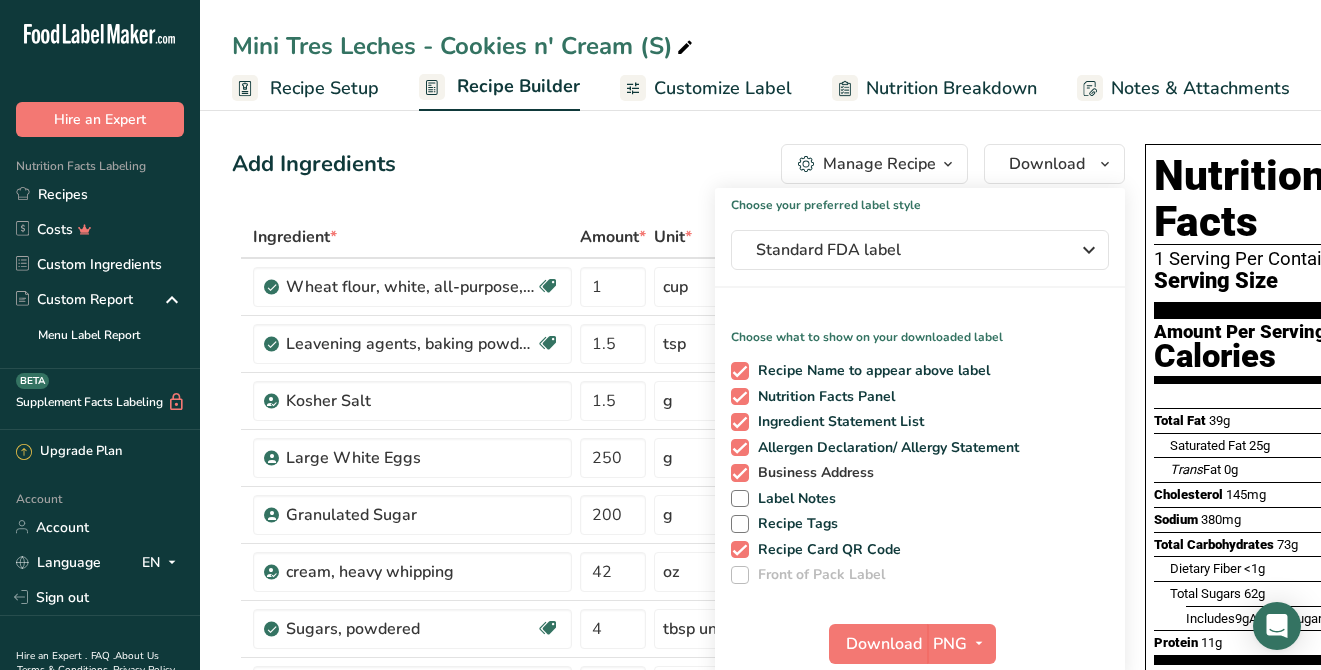 click on "Business Address" at bounding box center [812, 473] 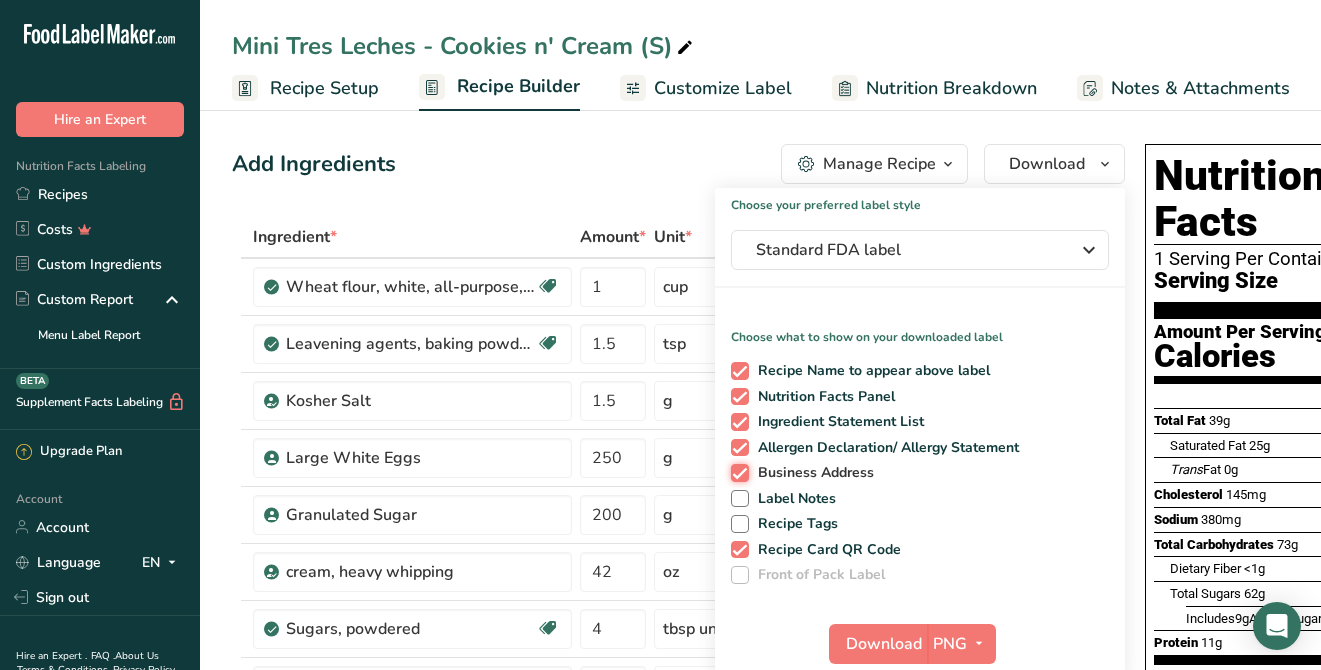 click on "Business Address" at bounding box center [737, 472] 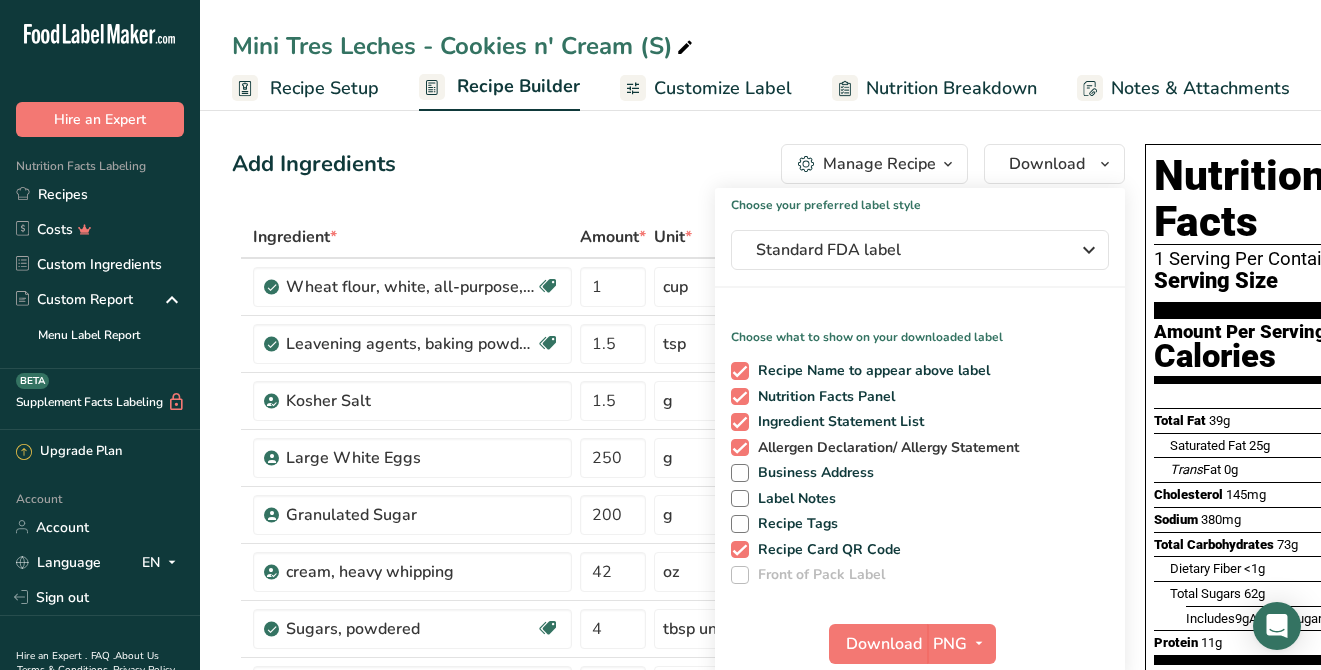 click on "Allergen Declaration/ Allergy Statement" at bounding box center [884, 448] 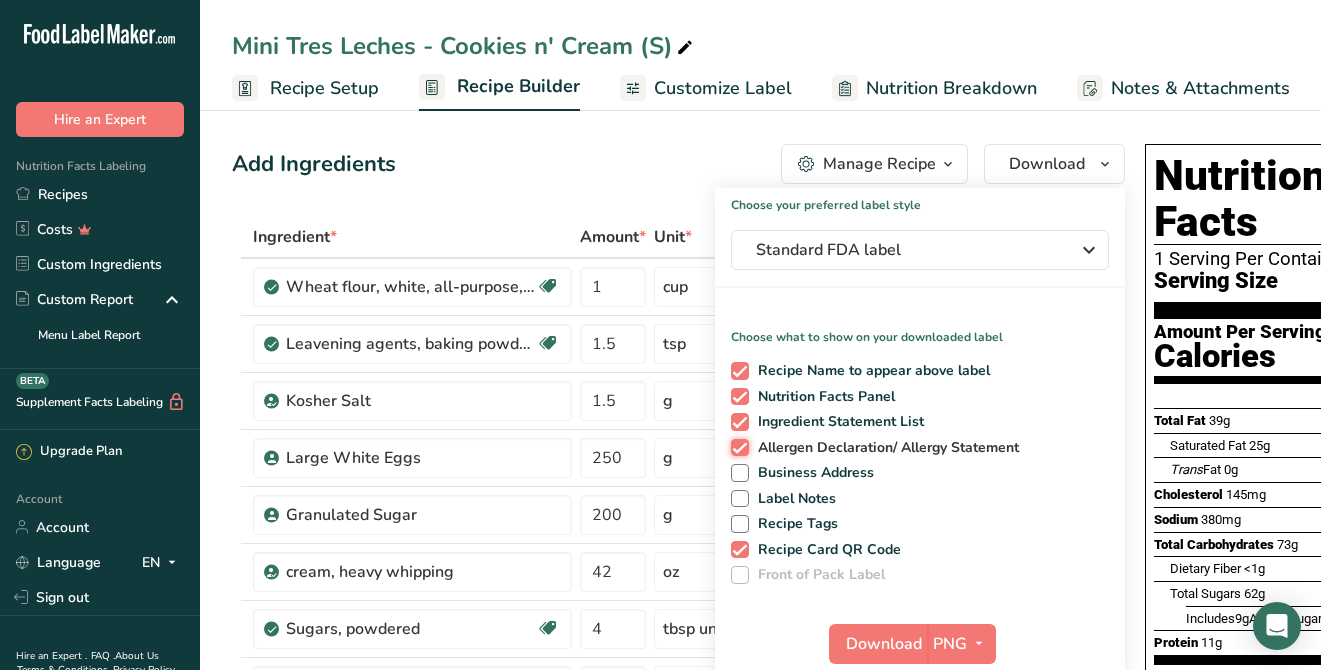 click on "Allergen Declaration/ Allergy Statement" at bounding box center [737, 447] 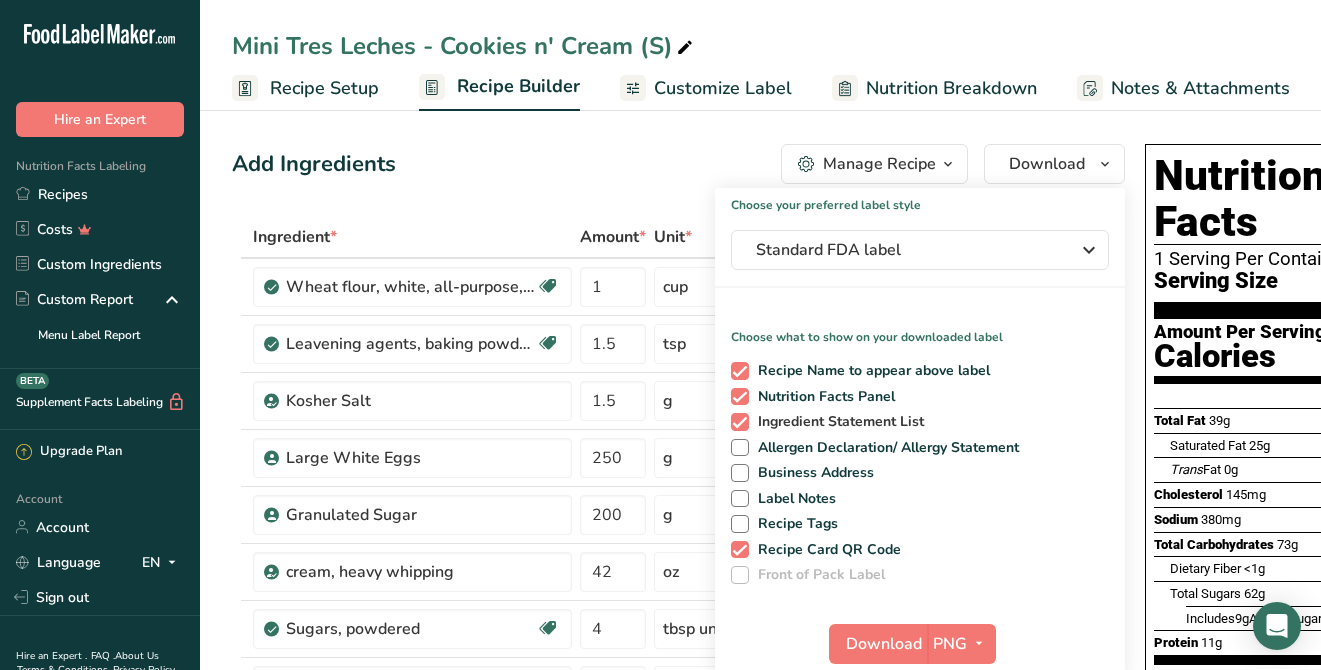 click on "Ingredient Statement List" at bounding box center (837, 422) 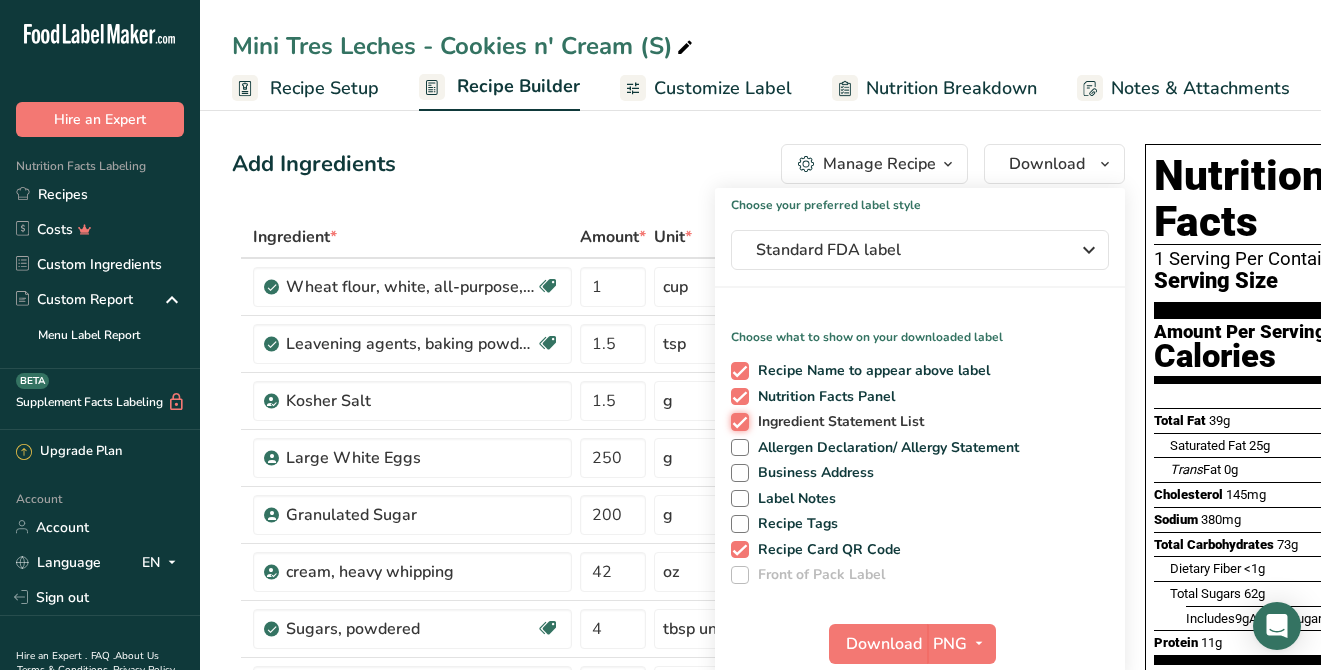 click on "Ingredient Statement List" at bounding box center [737, 421] 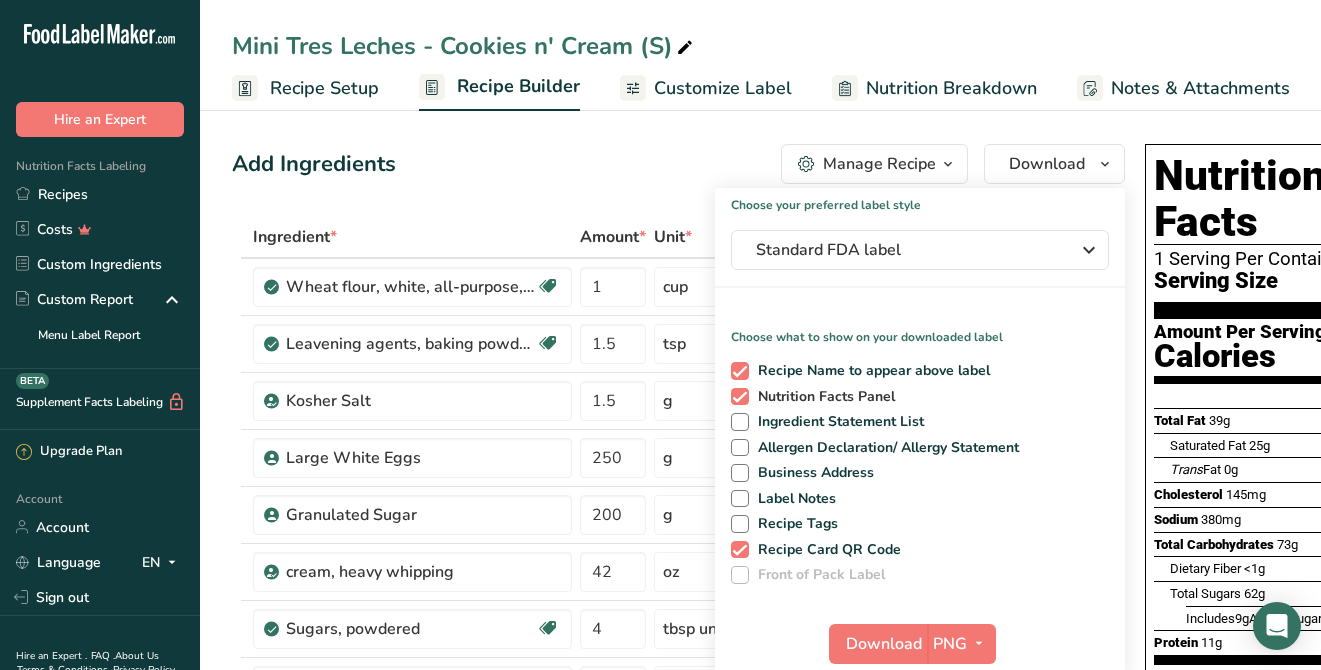 click on "Nutrition Facts Panel" at bounding box center [822, 397] 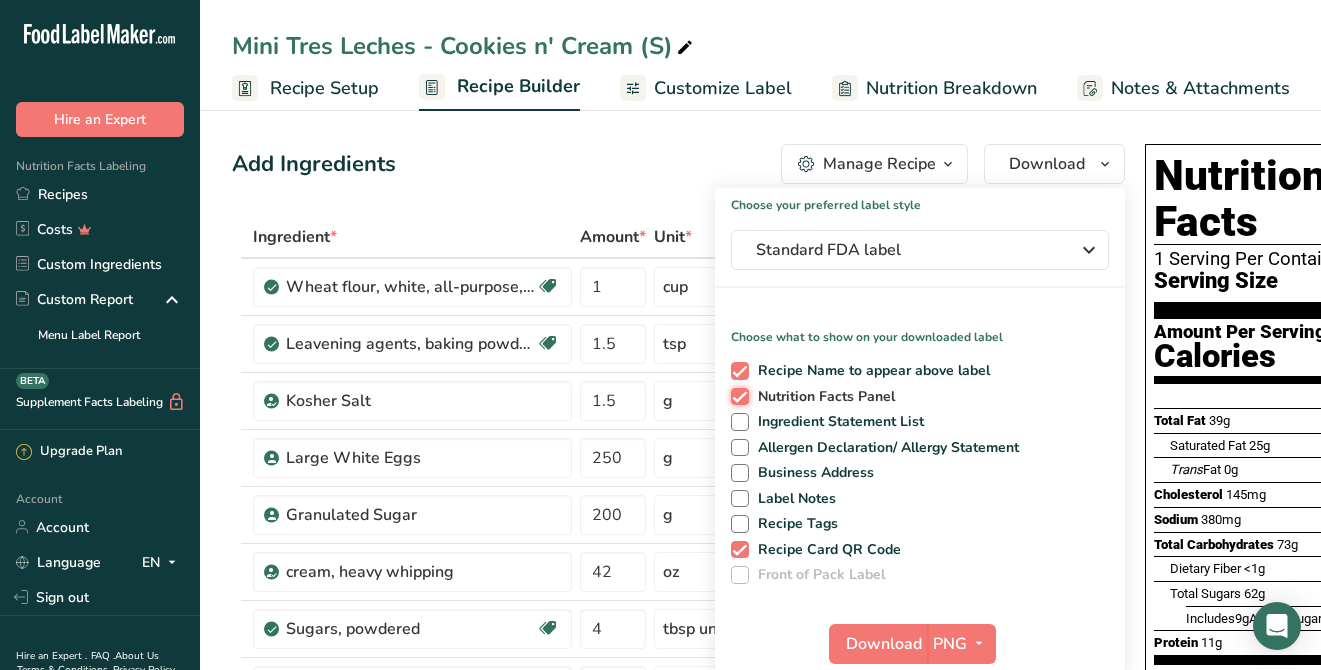click on "Nutrition Facts Panel" at bounding box center (737, 396) 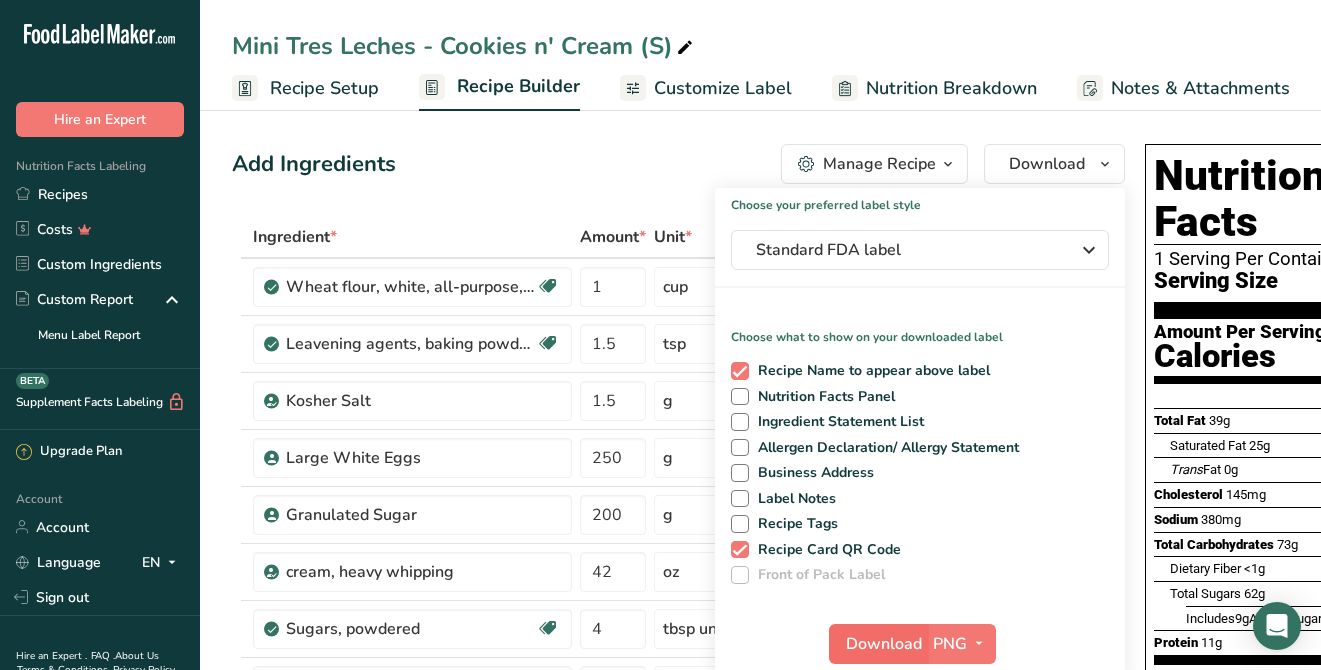 click on "Download" at bounding box center (884, 644) 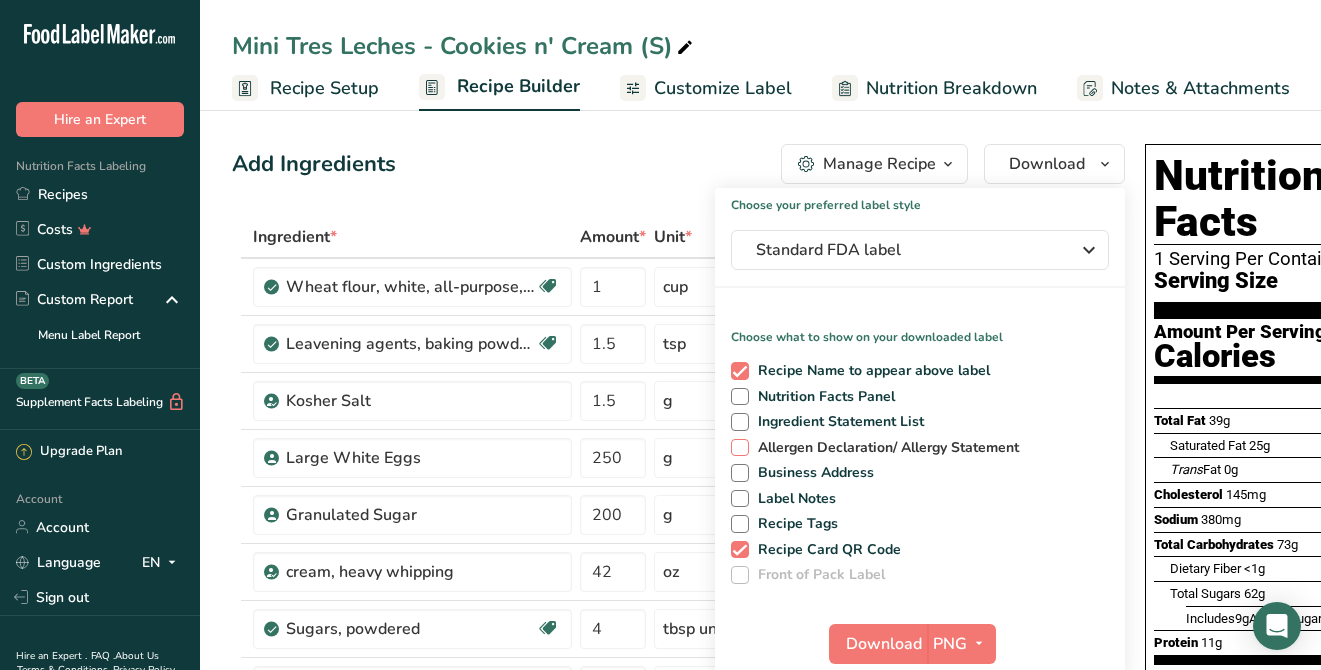 click on "Allergen Declaration/ Allergy Statement" at bounding box center (884, 448) 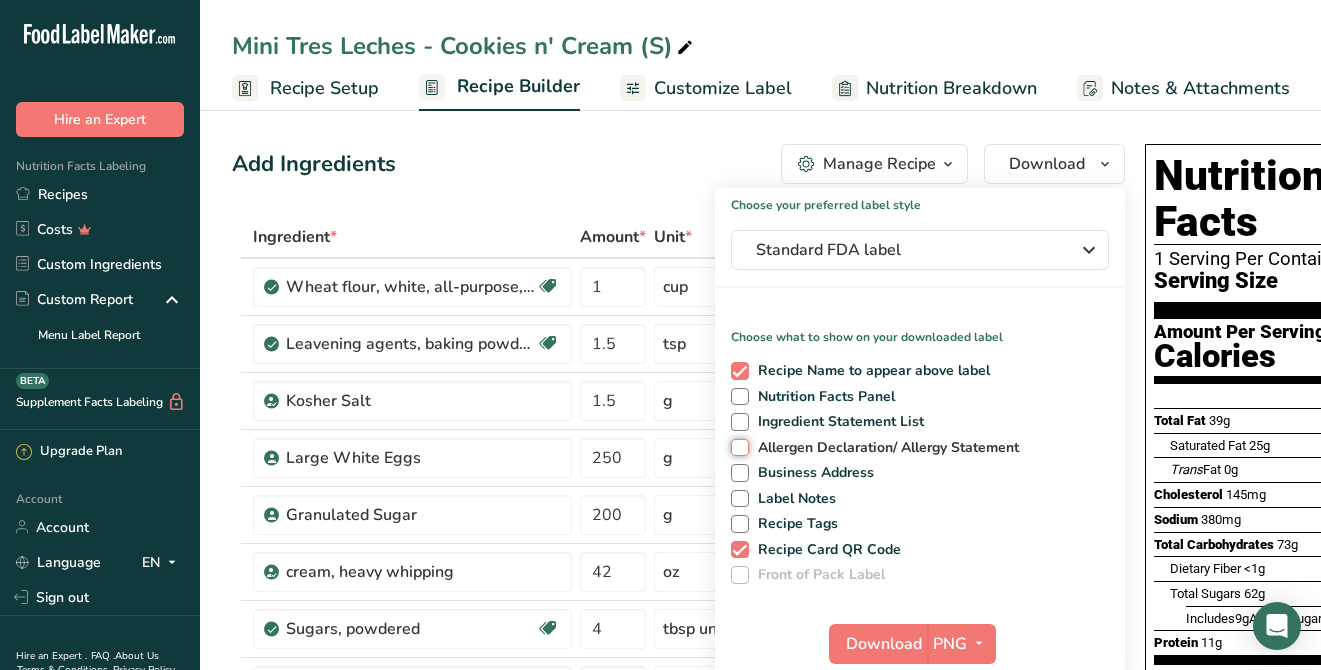 click on "Allergen Declaration/ Allergy Statement" at bounding box center (737, 447) 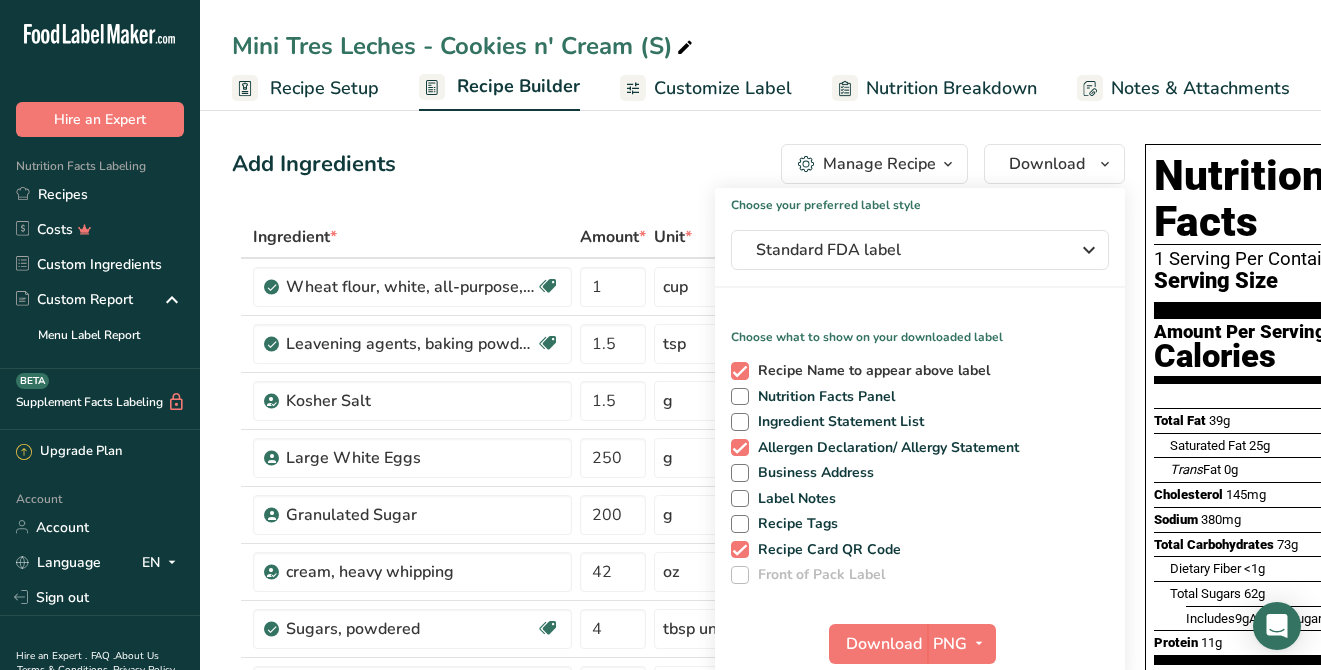 click on "Recipe Name to appear above label" at bounding box center [870, 371] 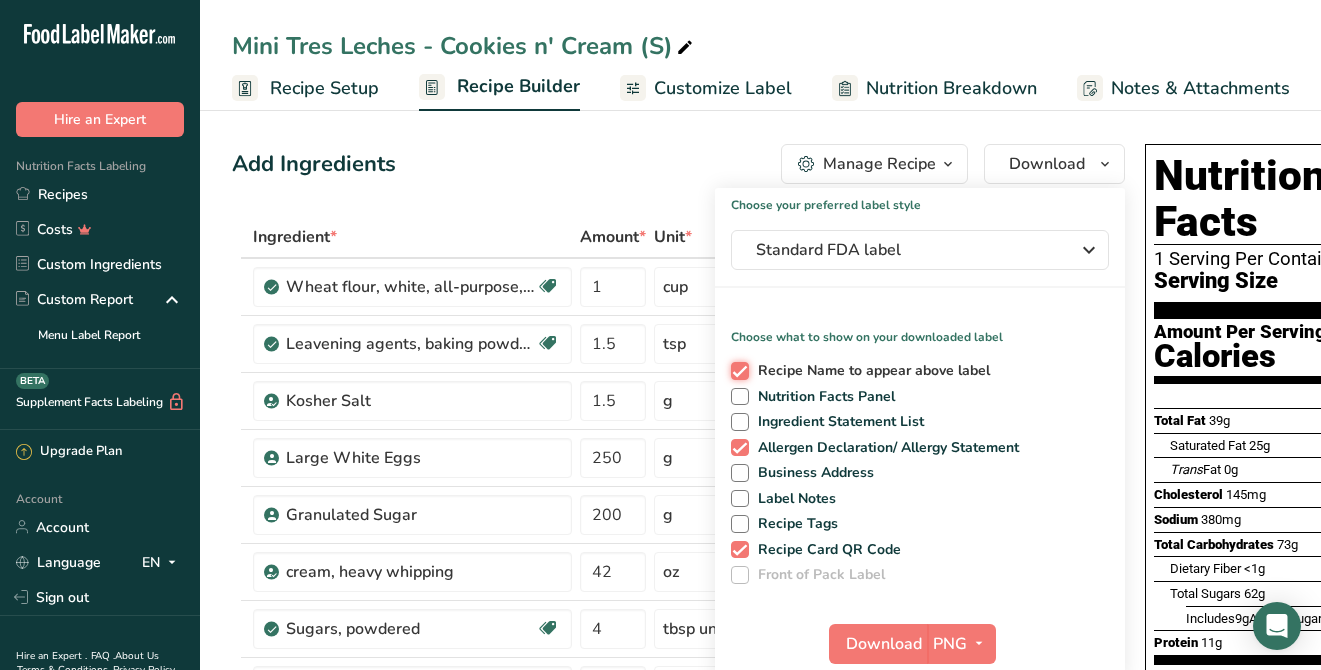 click on "Recipe Name to appear above label" at bounding box center (737, 370) 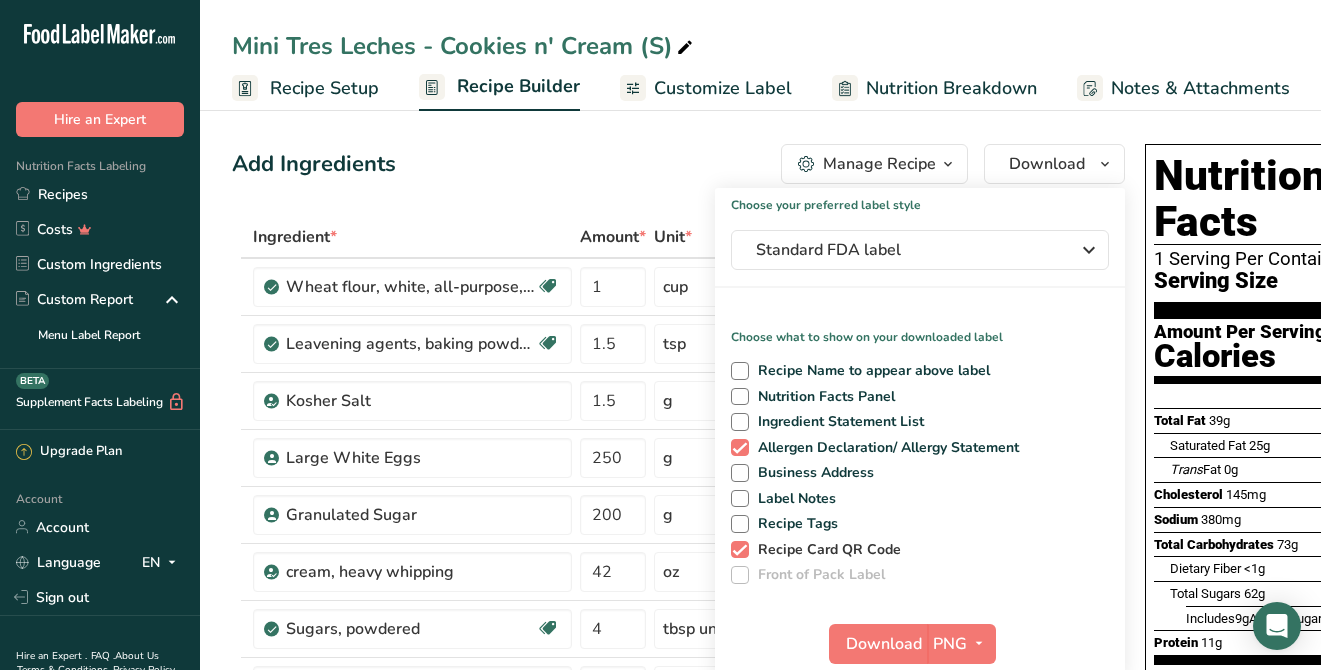click on "Recipe Card QR Code" at bounding box center (825, 550) 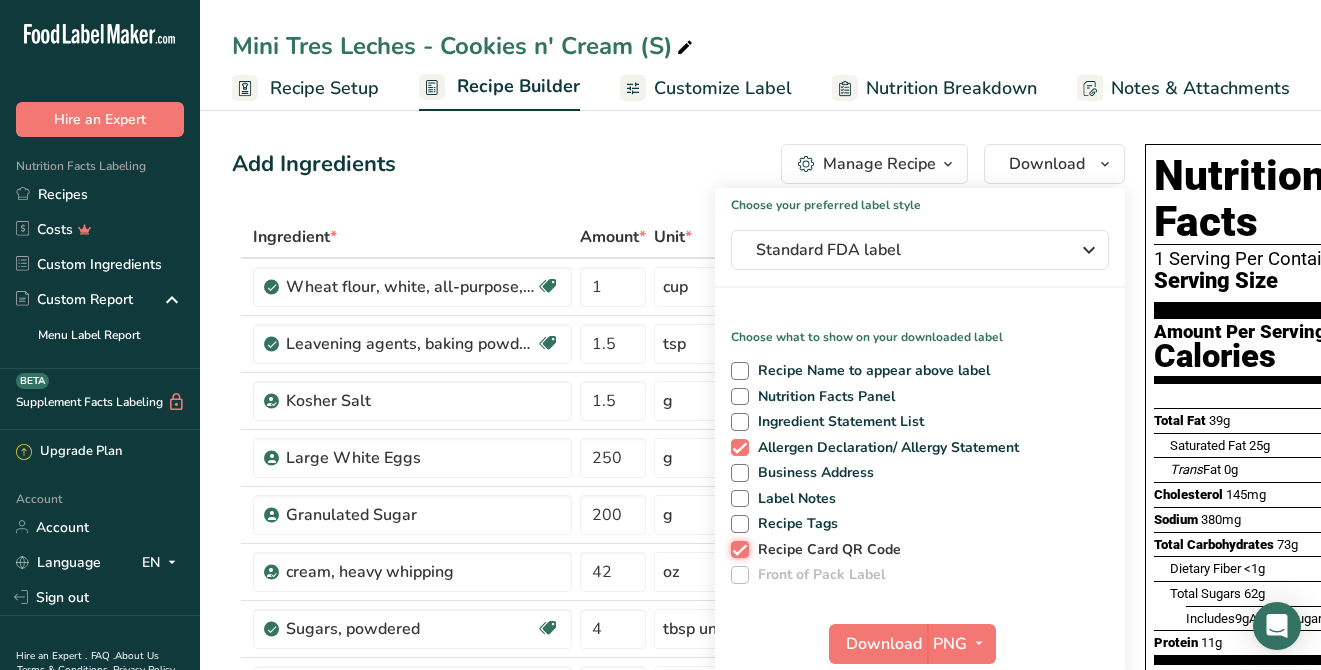 click on "Recipe Card QR Code" at bounding box center (737, 549) 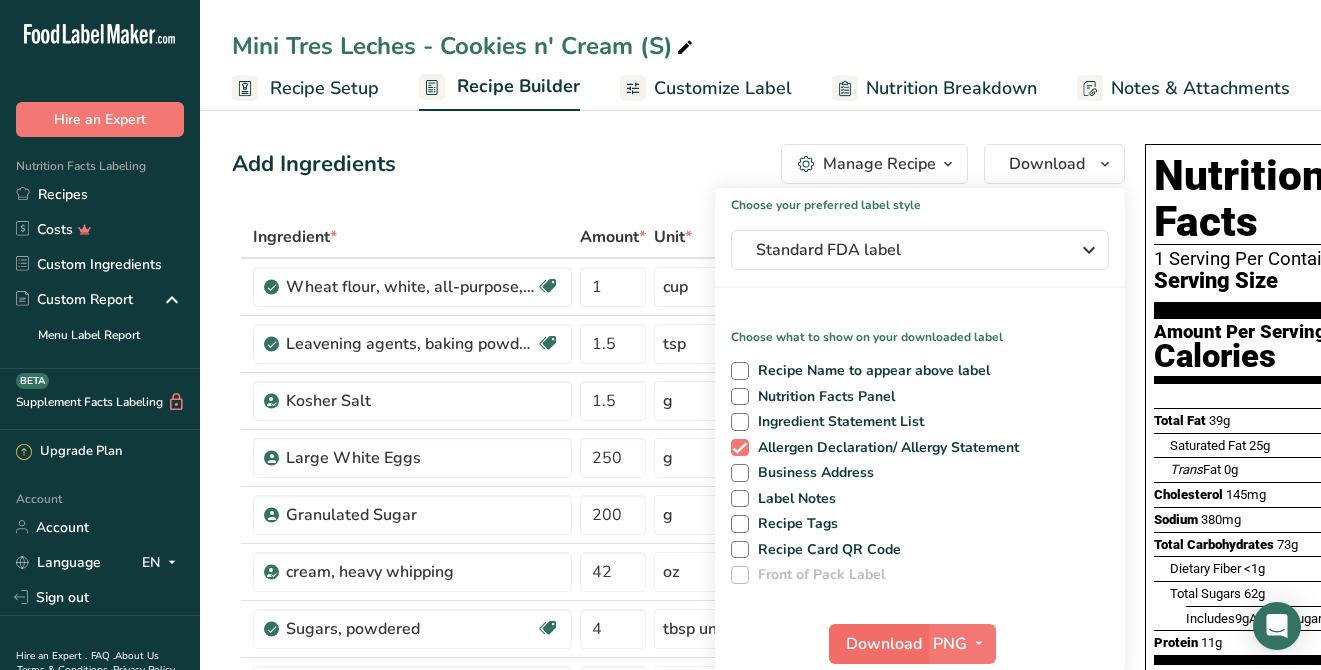 click on "Download" at bounding box center (884, 644) 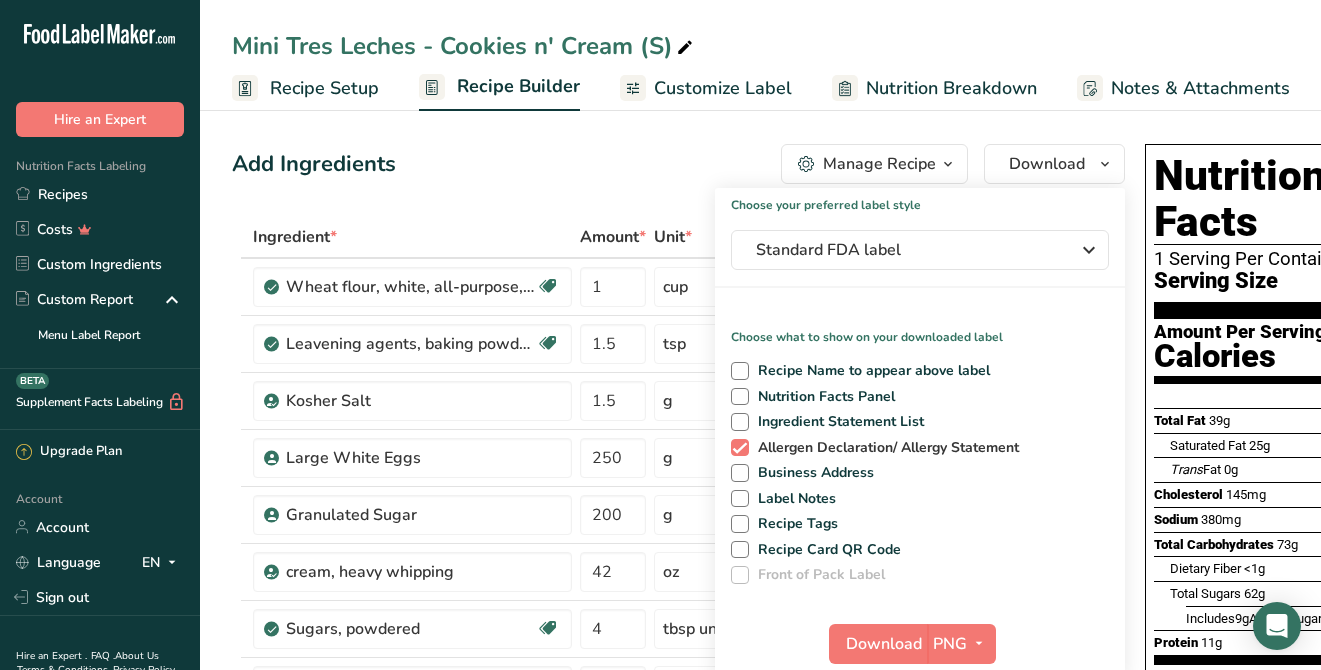 click on "Allergen Declaration/ Allergy Statement" at bounding box center (884, 448) 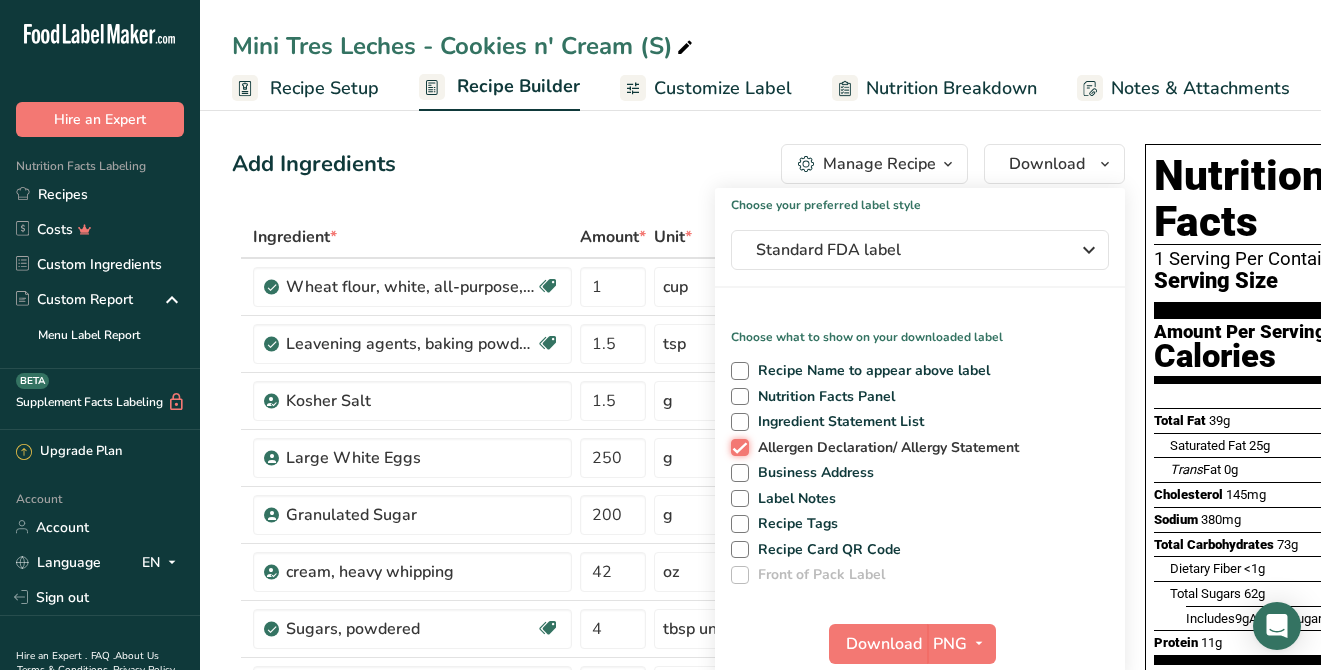 click on "Allergen Declaration/ Allergy Statement" at bounding box center (737, 447) 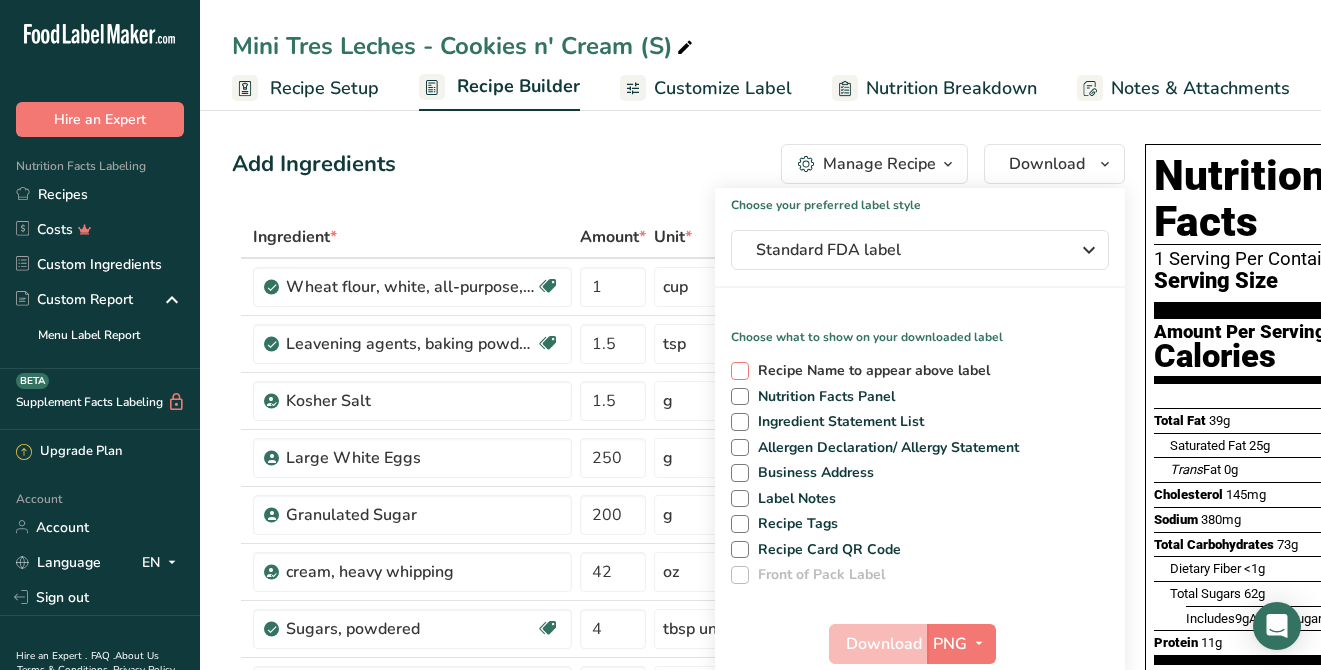 click on "Recipe Name to appear above label" at bounding box center [870, 371] 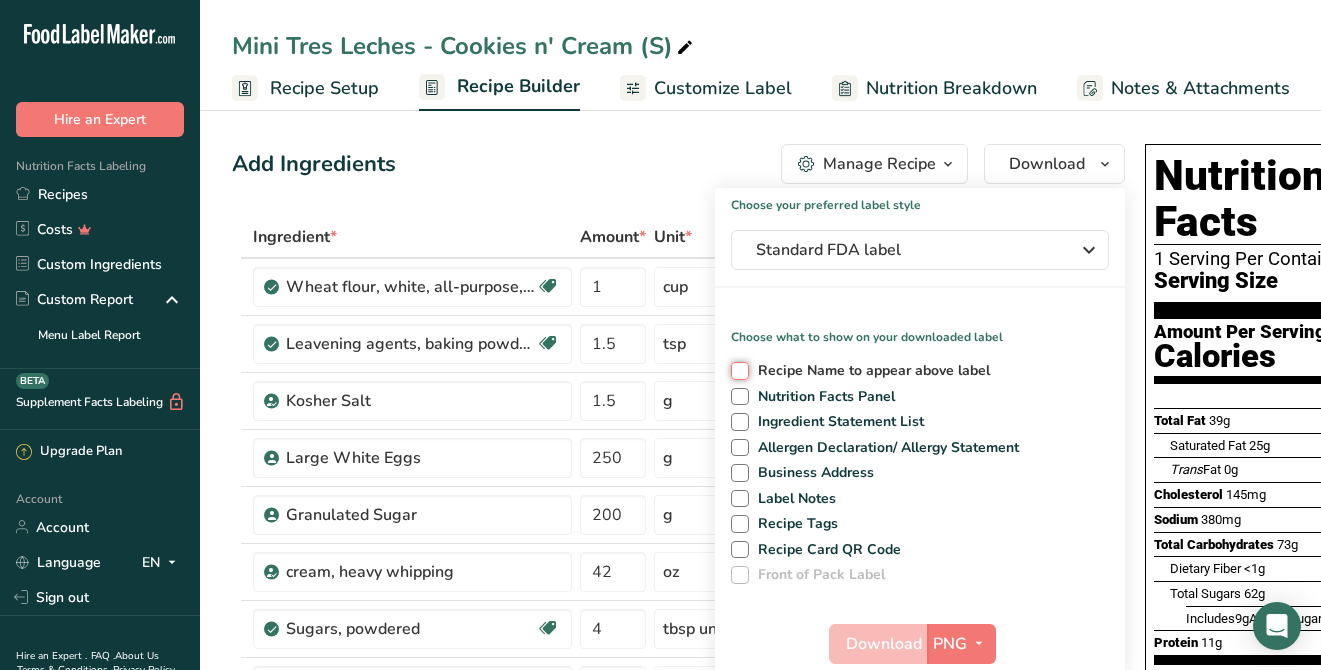 click on "Recipe Name to appear above label" at bounding box center [737, 370] 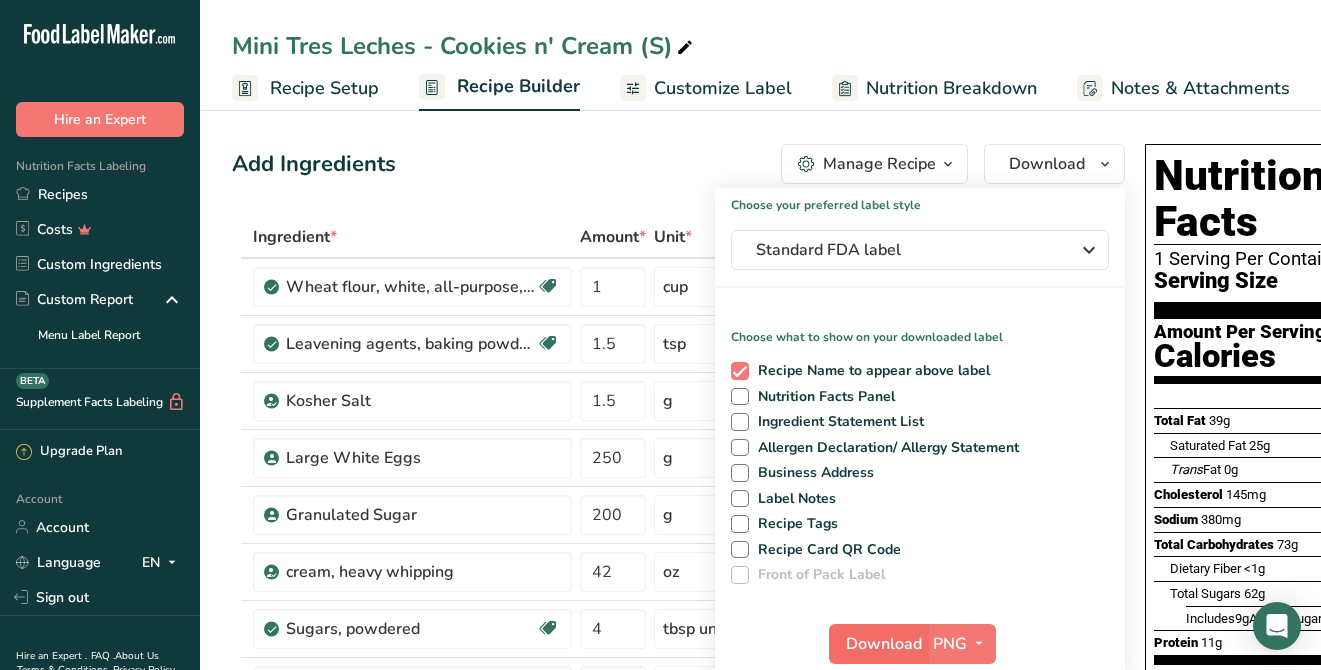 click on "Download" at bounding box center (884, 644) 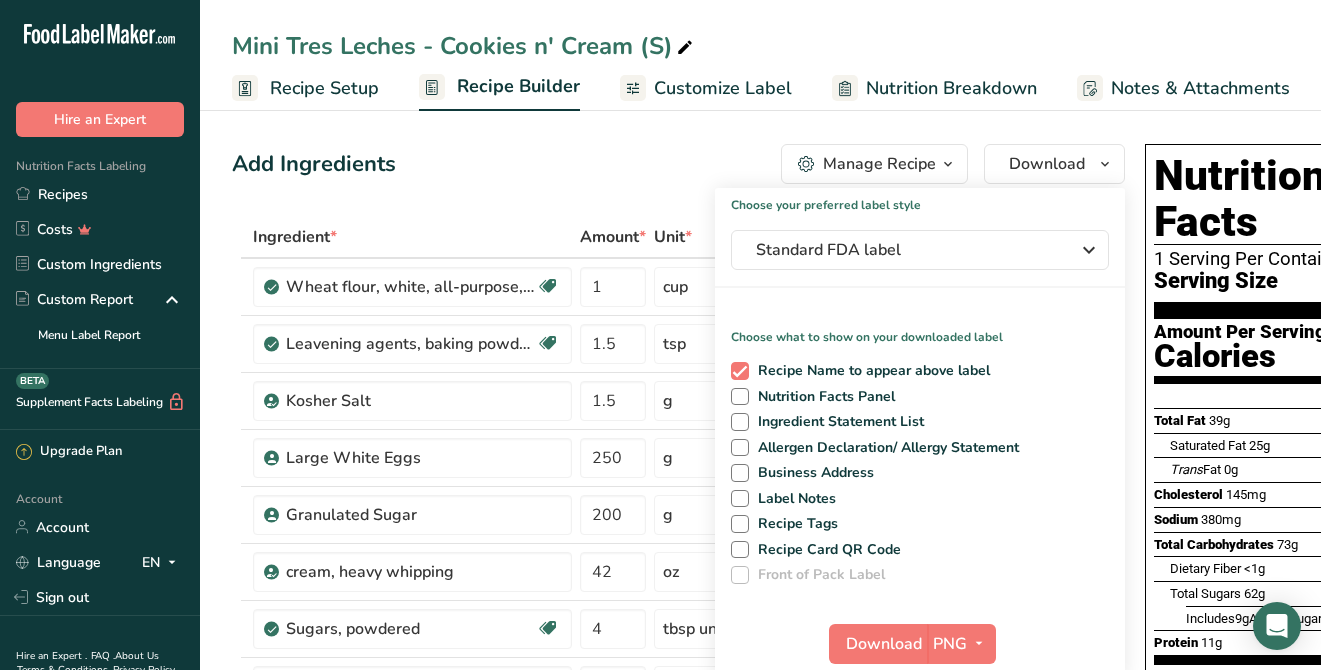 click on "Add Ingredients
Manage Recipe         Delete Recipe           Duplicate Recipe             Scale Recipe             Save as Sub-Recipe   .a-a{fill:#347362;}.b-a{fill:#fff;}                               Nutrition Breakdown                 Recipe Card
NEW
Amino Acids Pattern Report           Activity History
Download
Choose your preferred label style
Standard FDA label
Standard FDA label
The most common format for nutrition facts labels in compliance with the FDA's typeface, style and requirements
Tabular FDA label
A label format compliant with the FDA regulations presented in a tabular (horizontal) display.
Linear FDA label
A simple linear display for small sized packages.
Simplified FDA label" at bounding box center (678, 164) 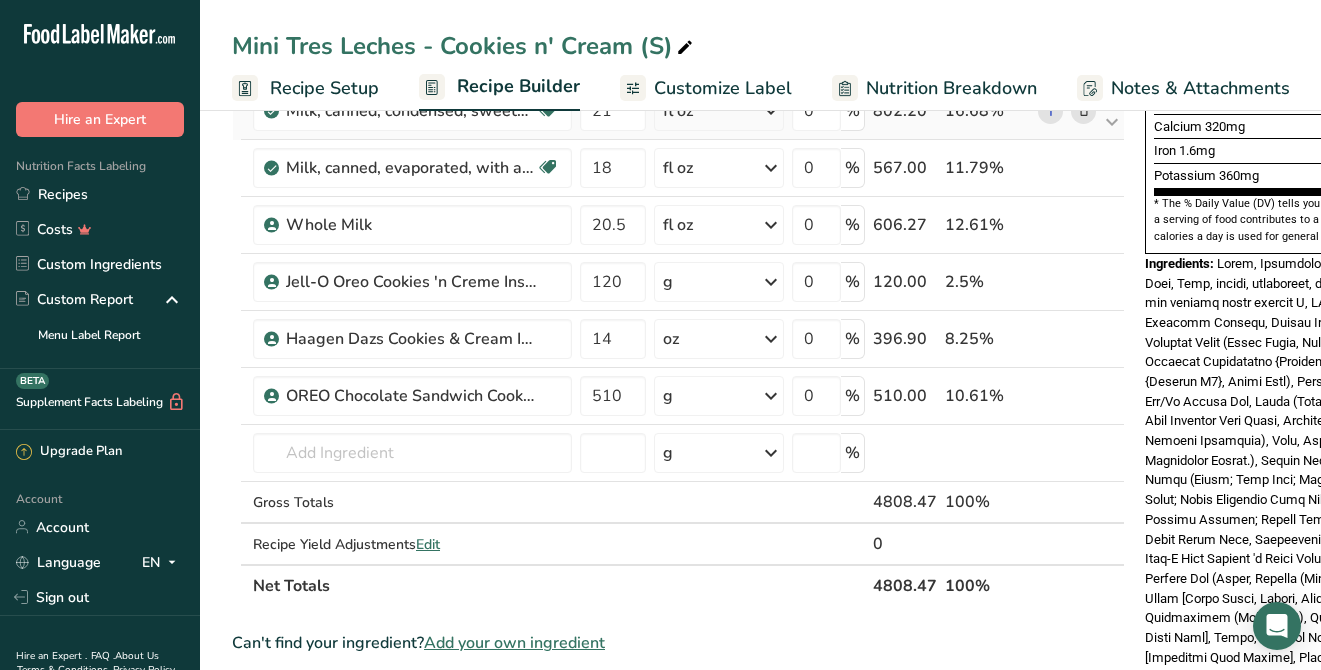 scroll, scrollTop: 595, scrollLeft: 0, axis: vertical 